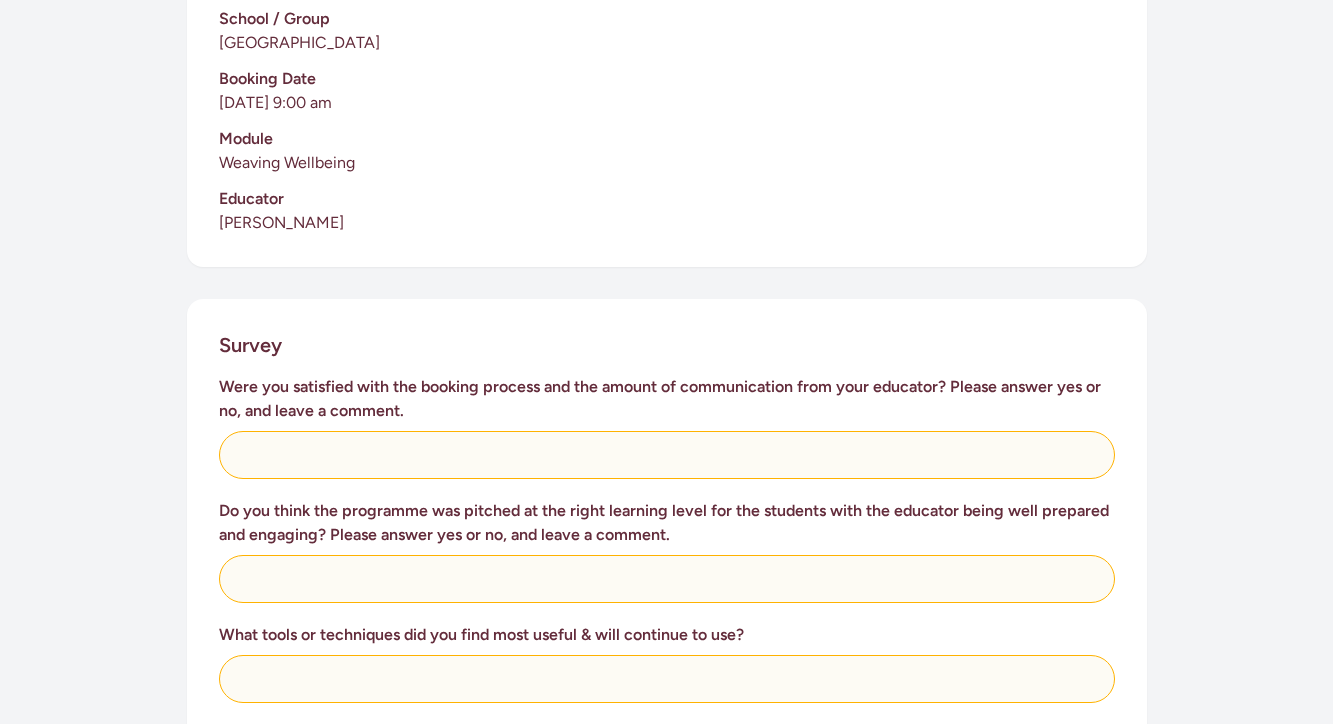scroll, scrollTop: 542, scrollLeft: 0, axis: vertical 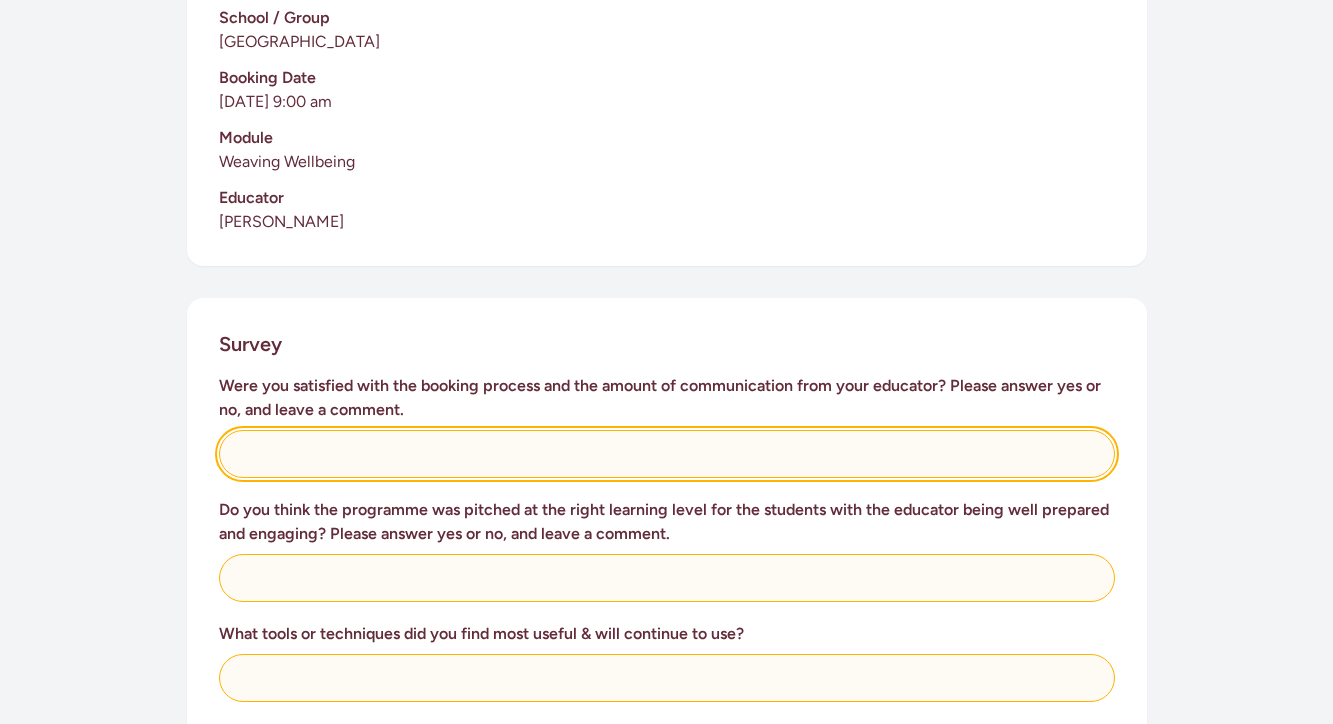click 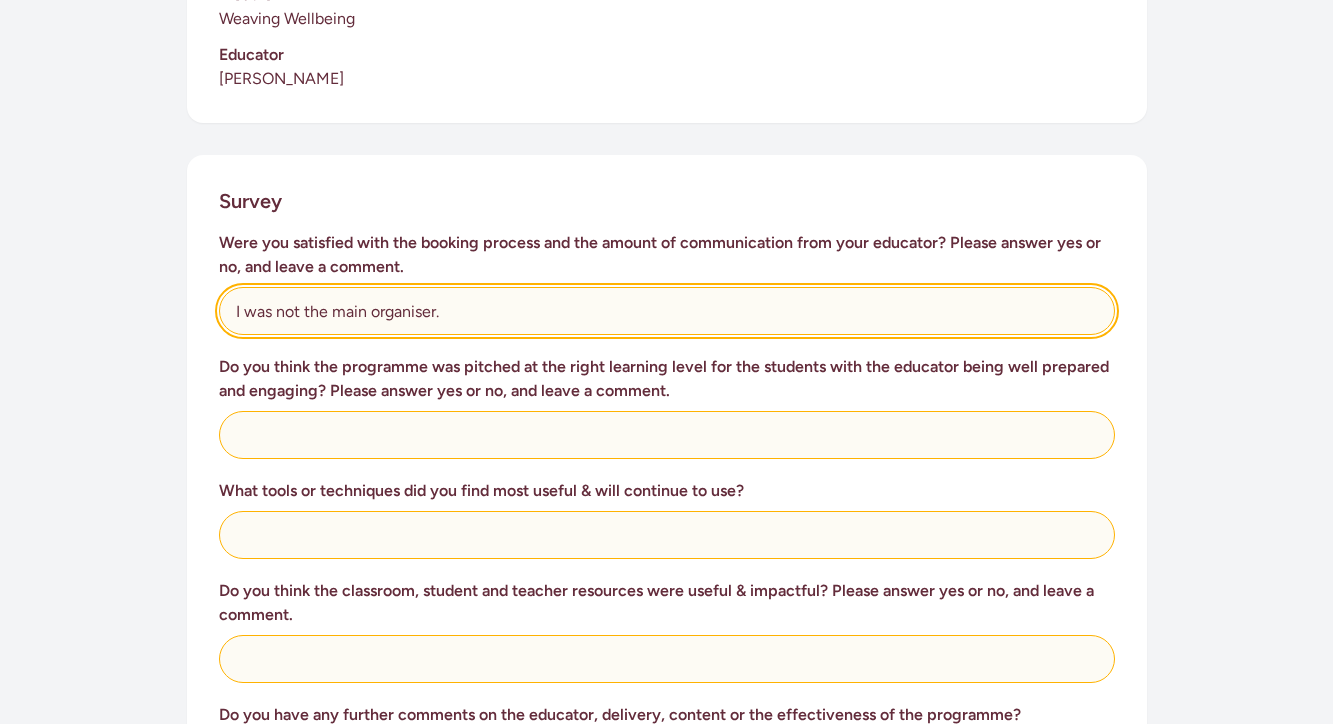 scroll, scrollTop: 686, scrollLeft: 0, axis: vertical 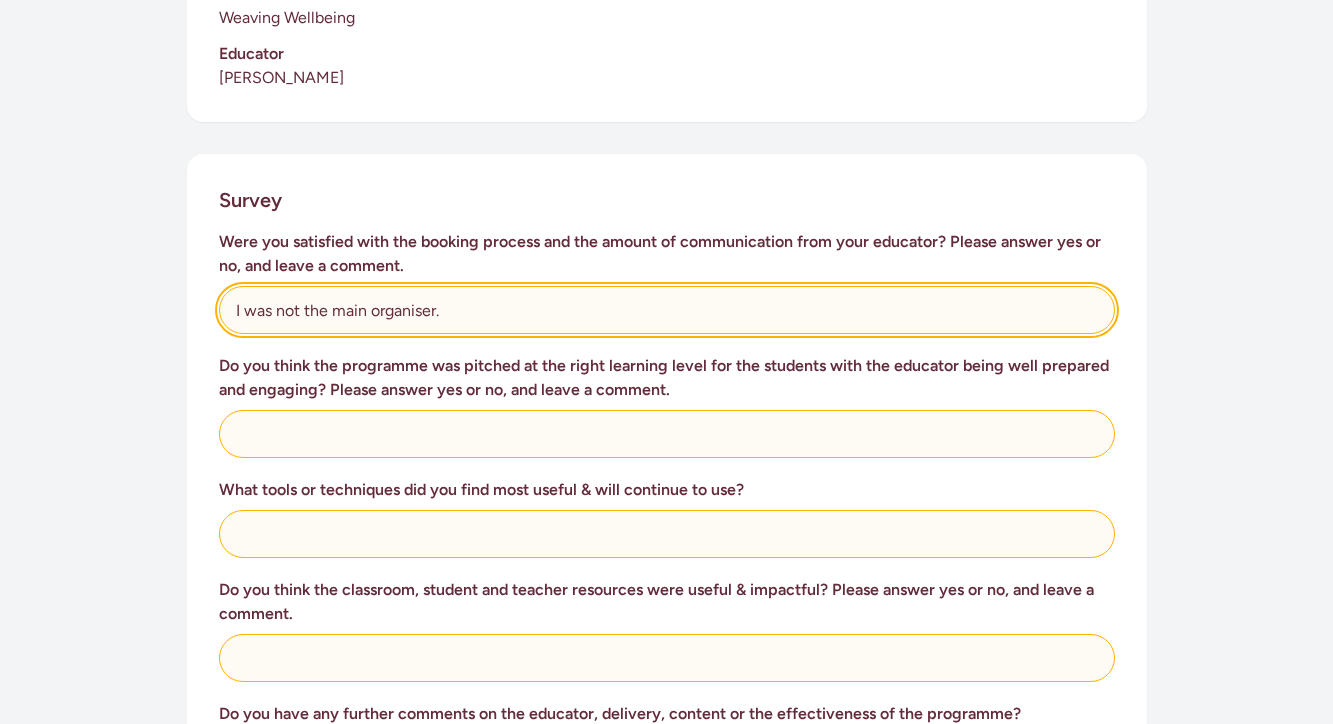type on "I was not the main organiser." 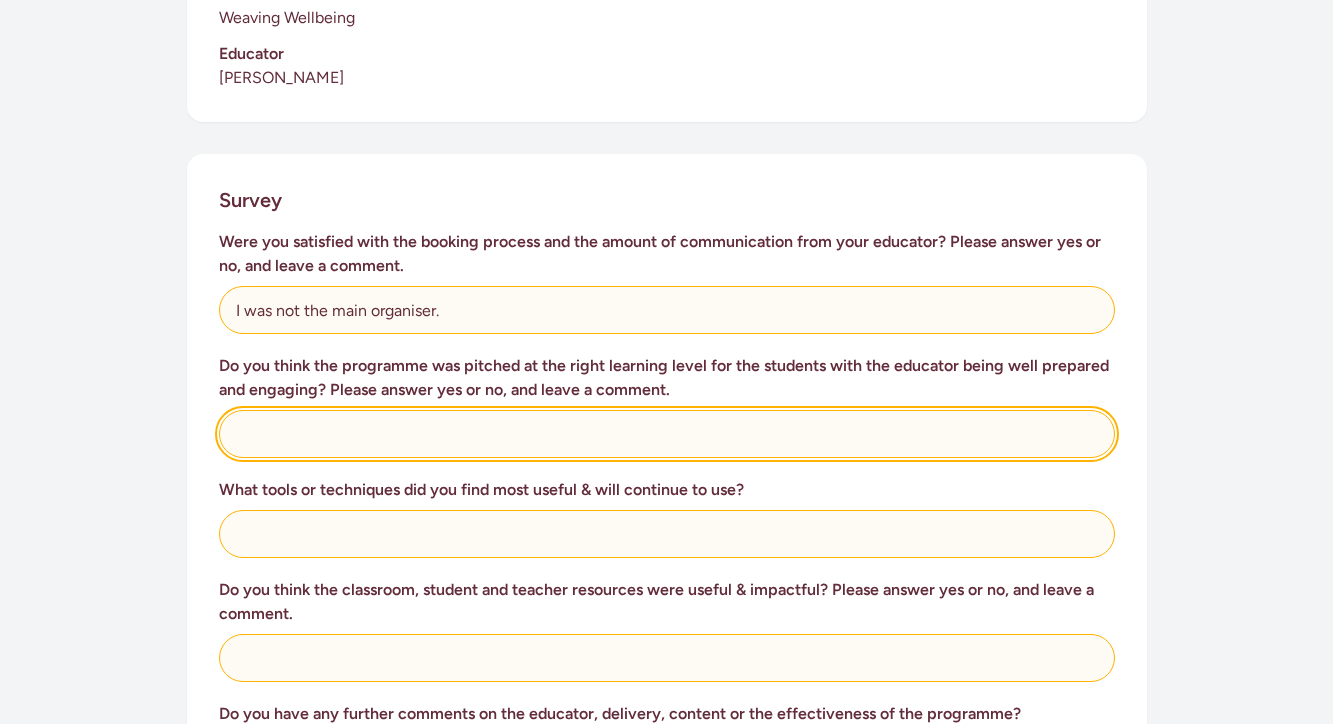 click 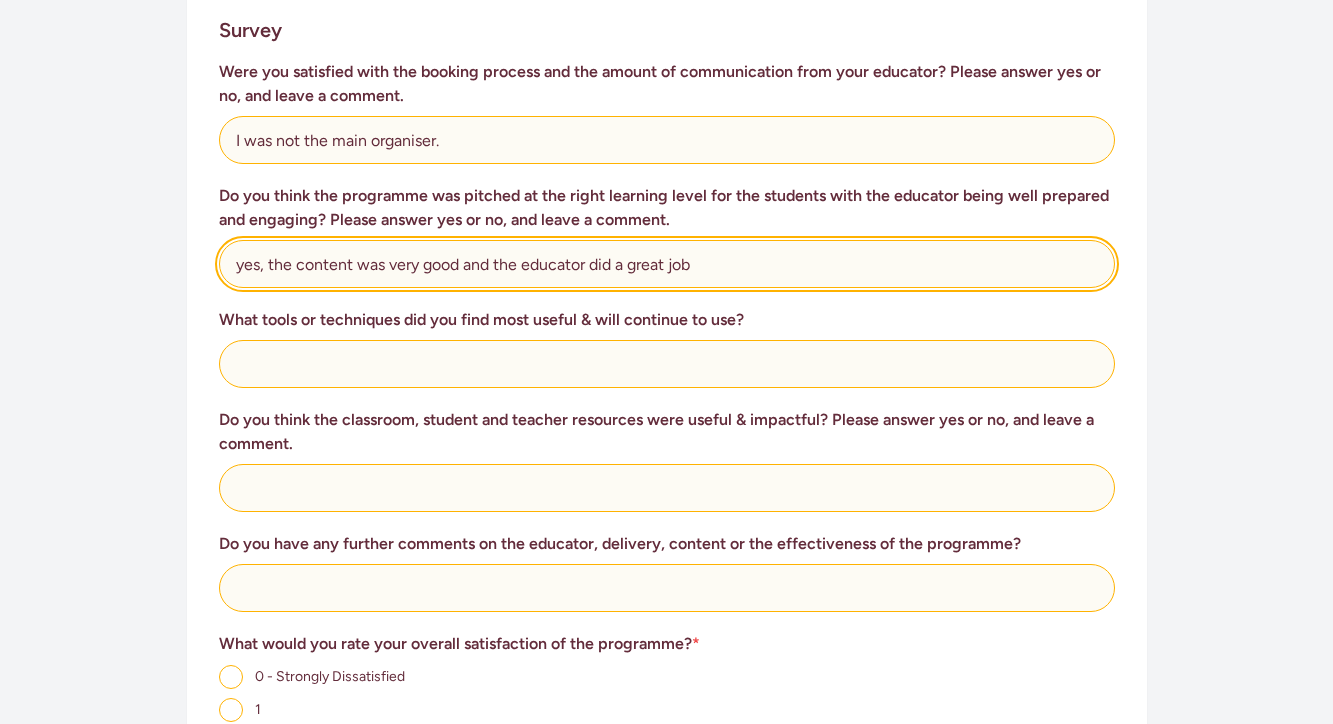 scroll, scrollTop: 857, scrollLeft: 0, axis: vertical 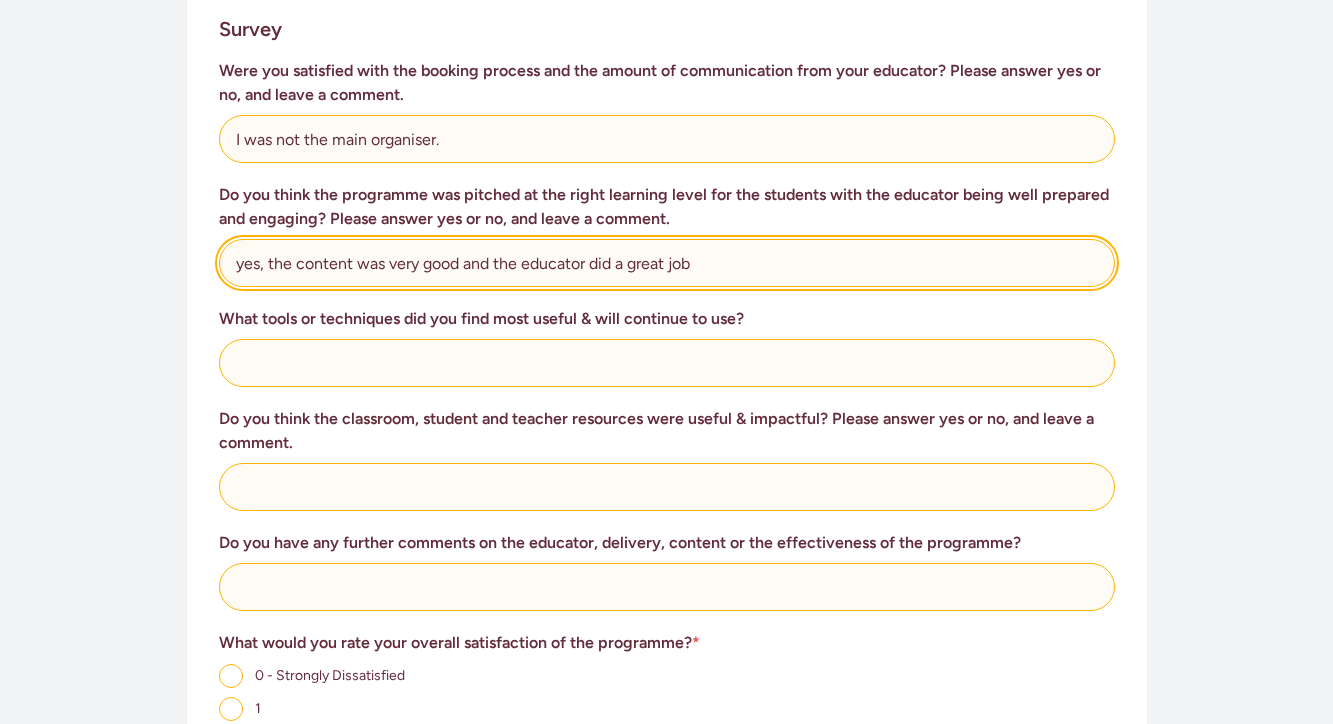 type on "yes, the content was very good and the educator did a great job" 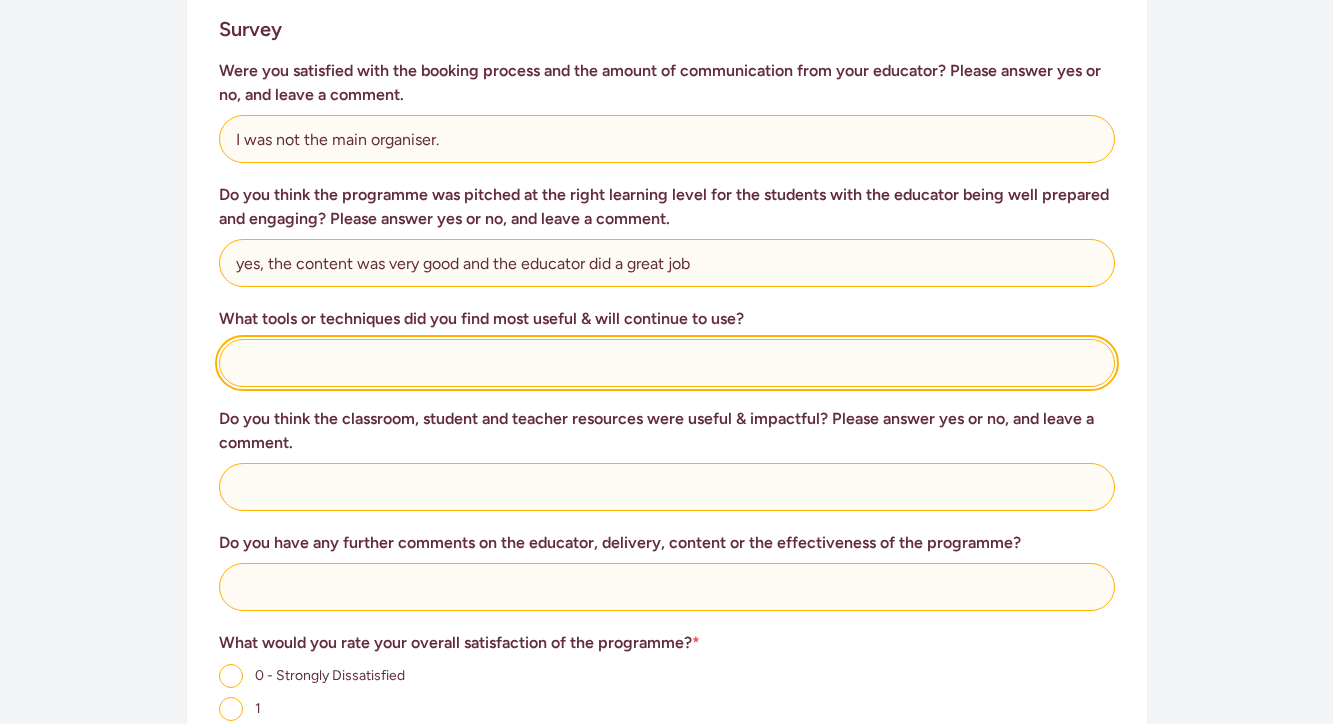 click 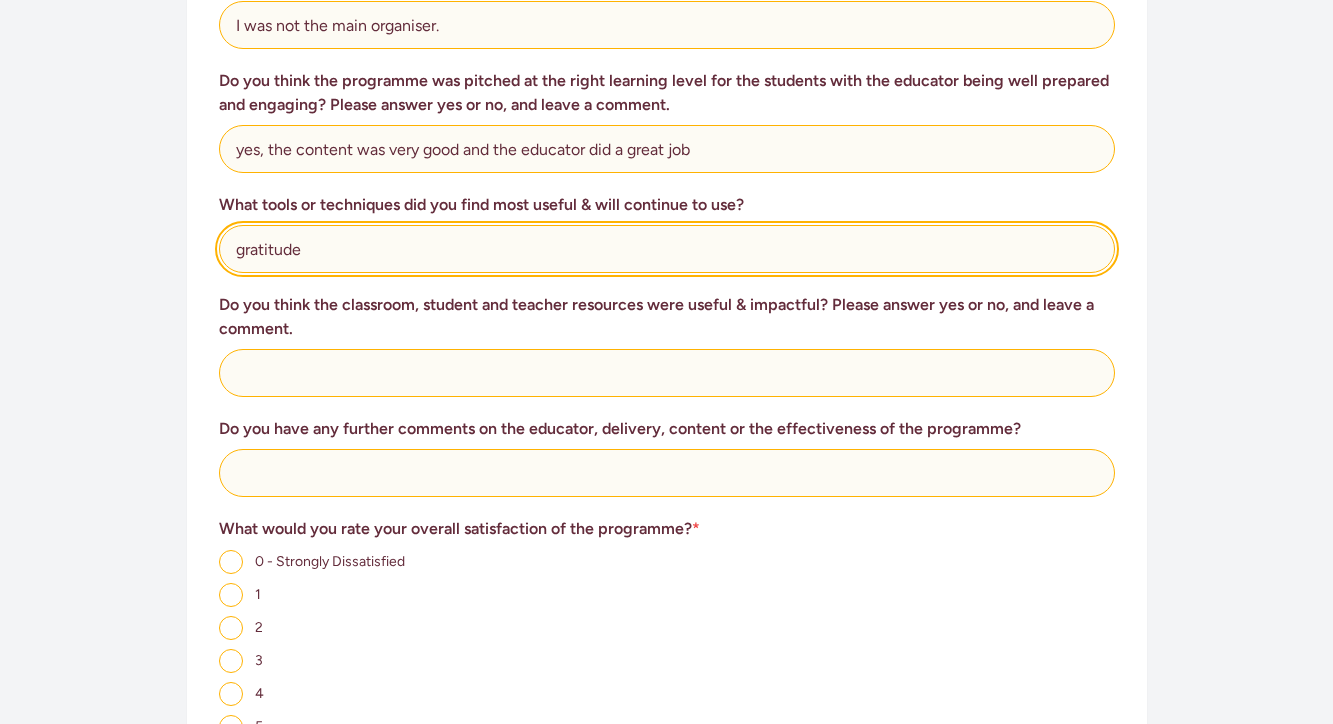scroll, scrollTop: 981, scrollLeft: 0, axis: vertical 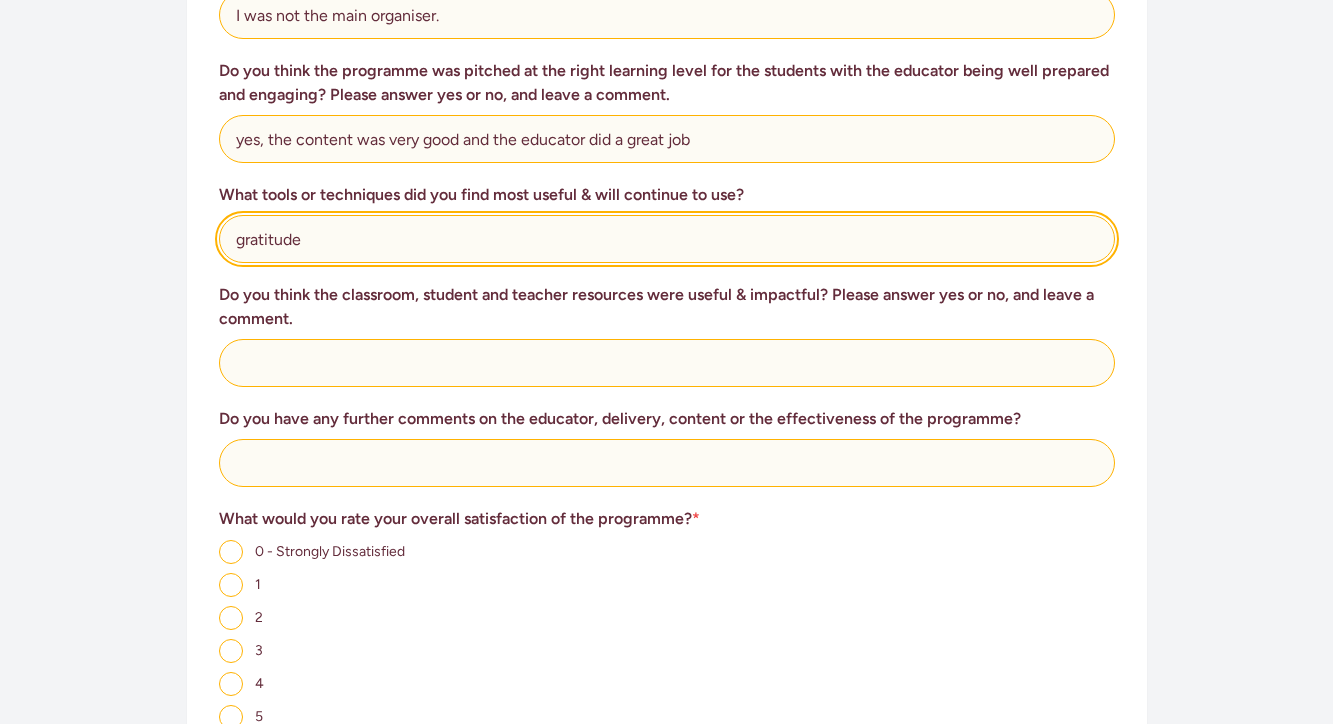 type on "gratitude" 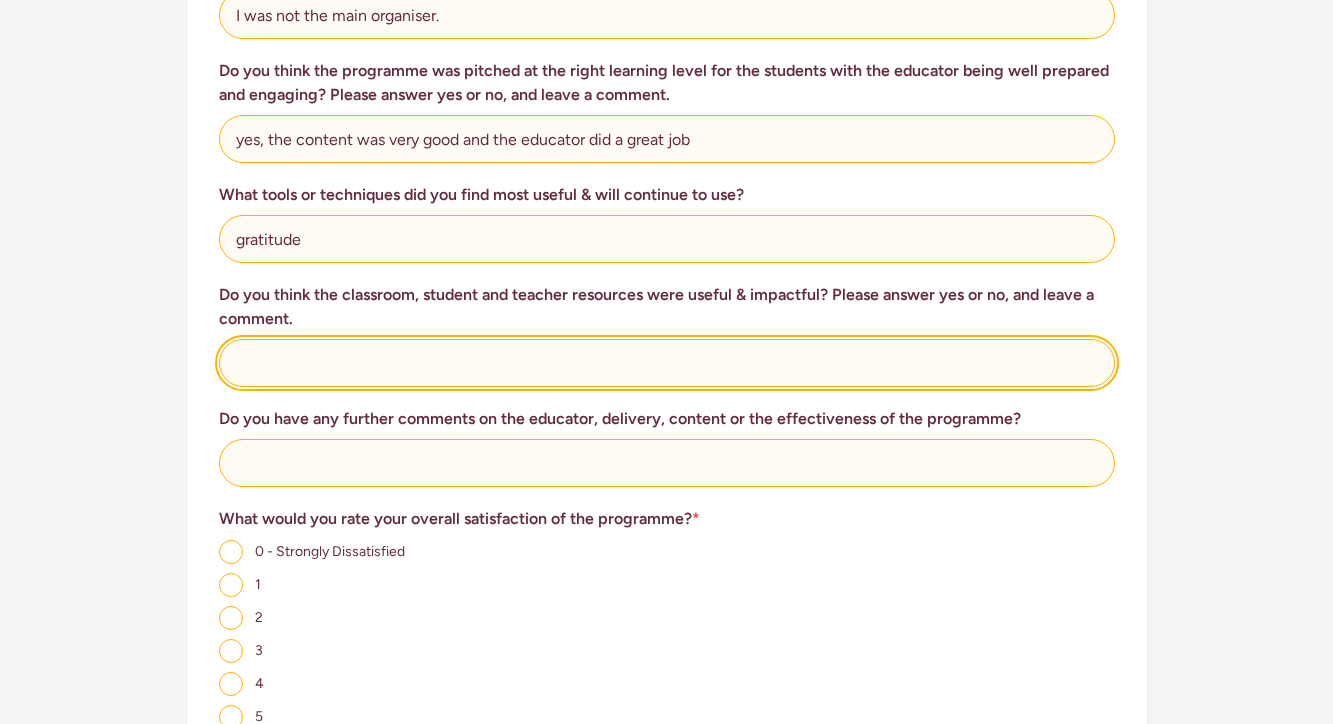 click 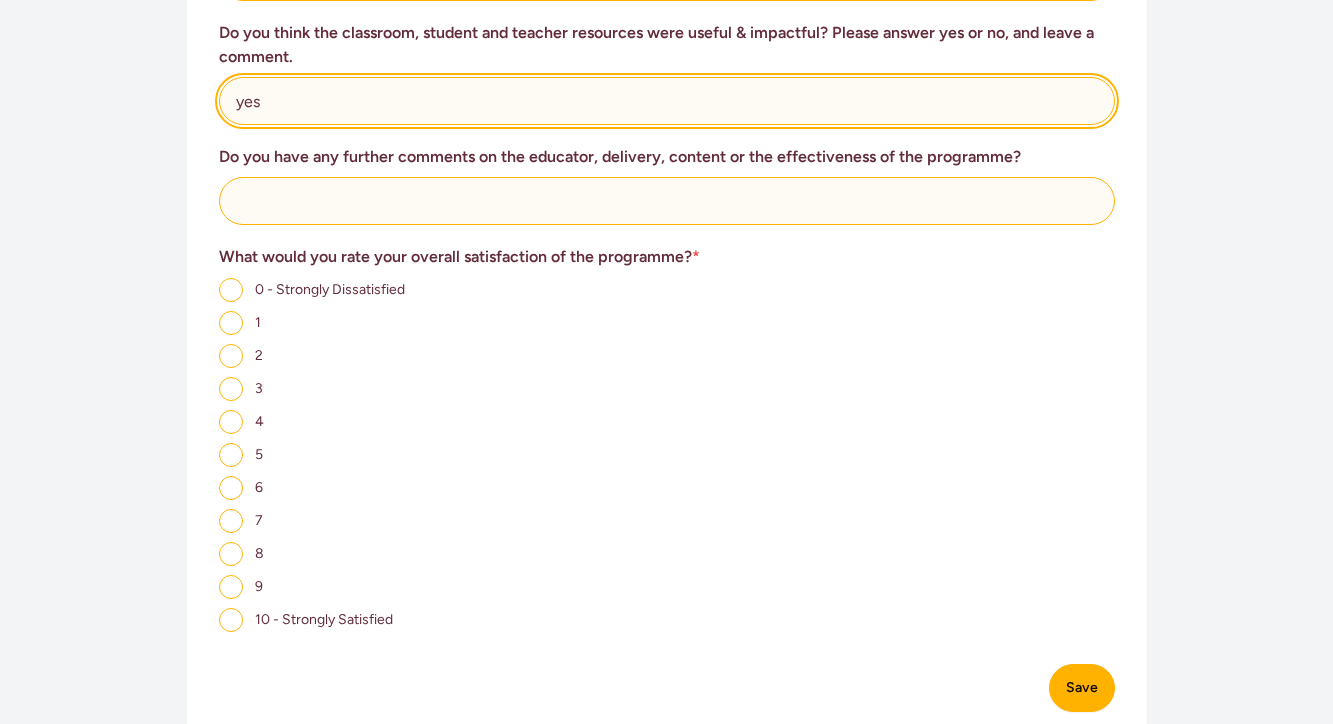 scroll, scrollTop: 1274, scrollLeft: 0, axis: vertical 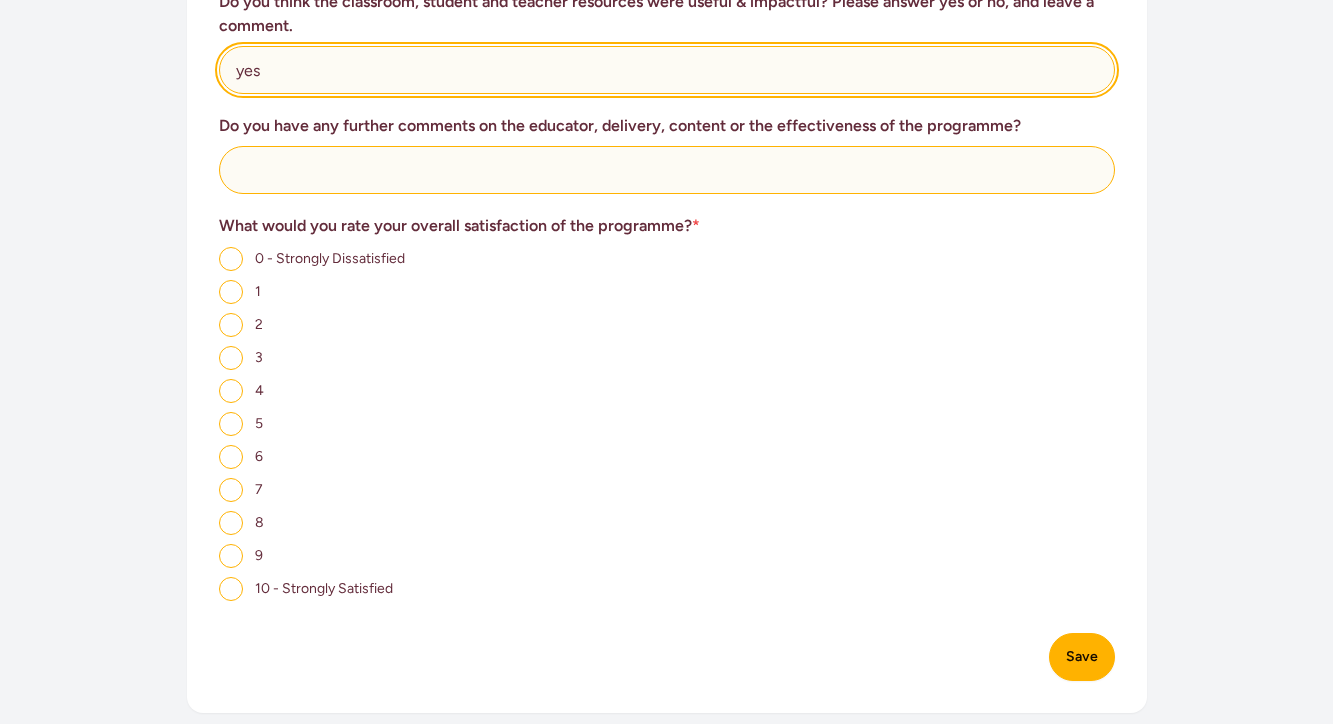 type on "yes" 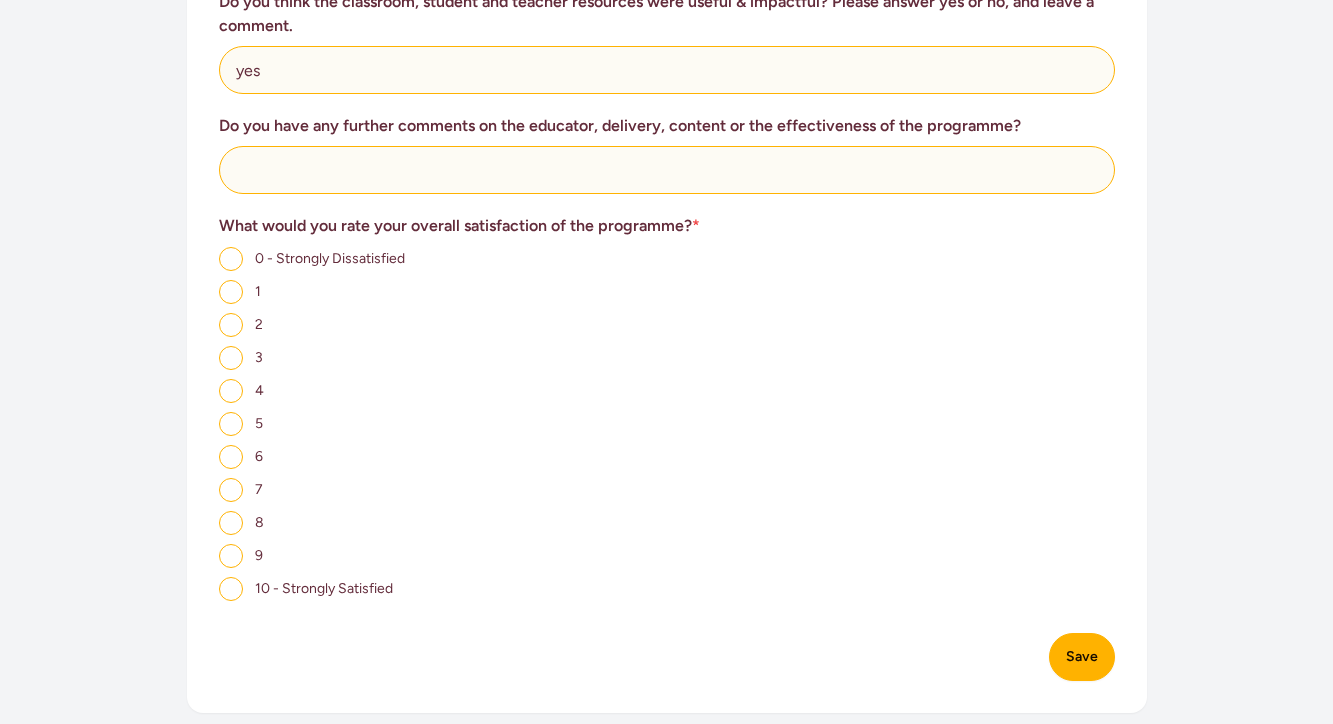 click on "5" 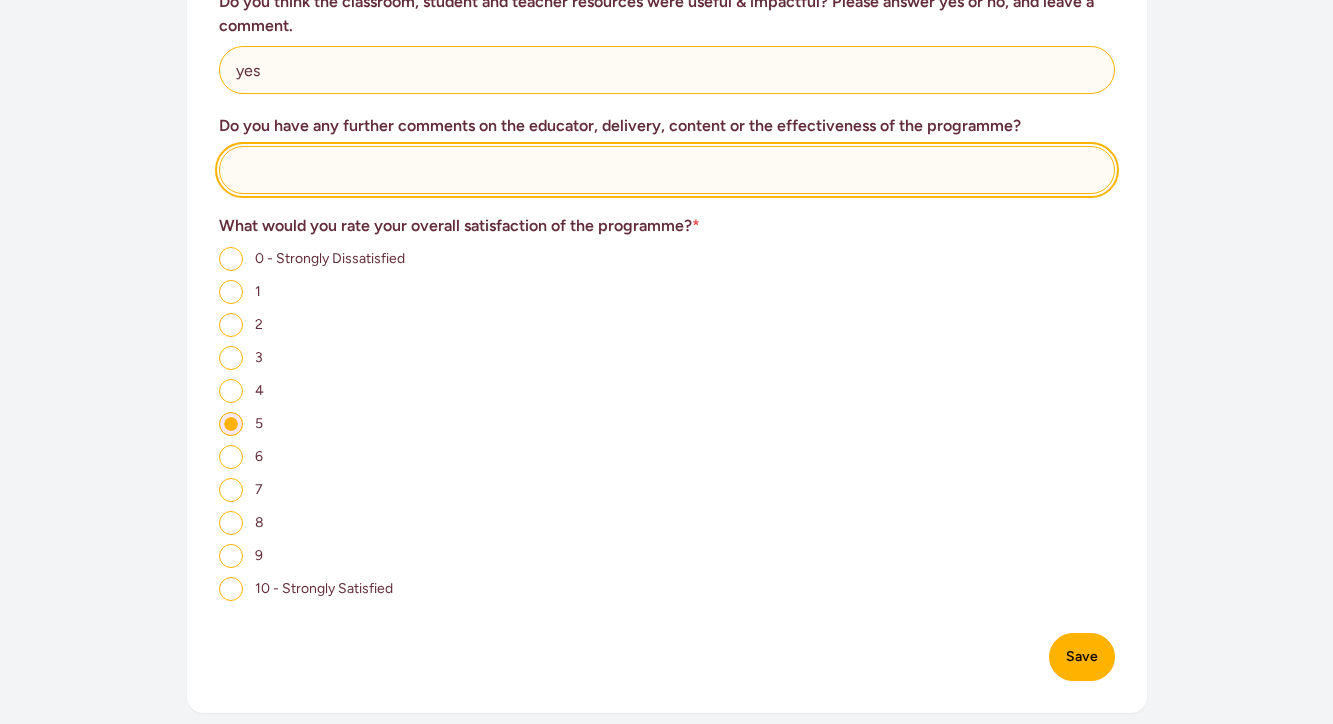 click 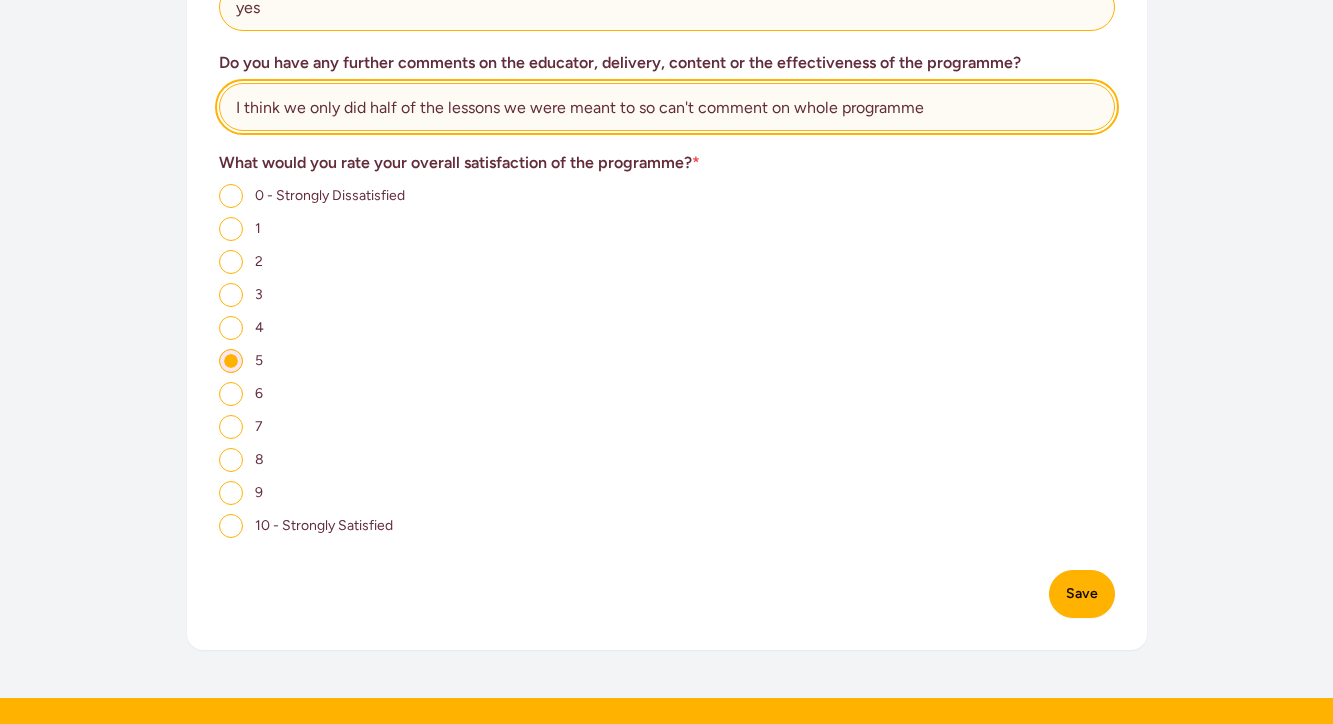 scroll, scrollTop: 1370, scrollLeft: 0, axis: vertical 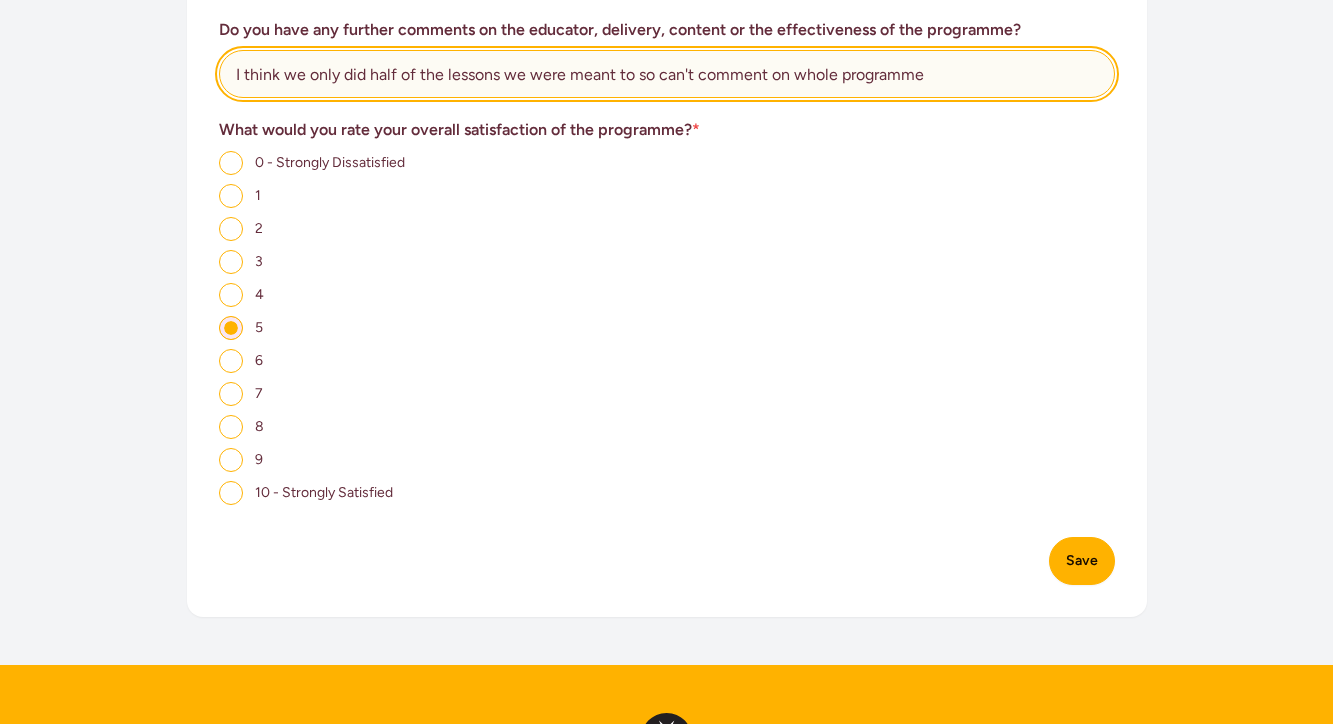 type on "I think we only did half of the lessons we were meant to so can't comment on whole programme" 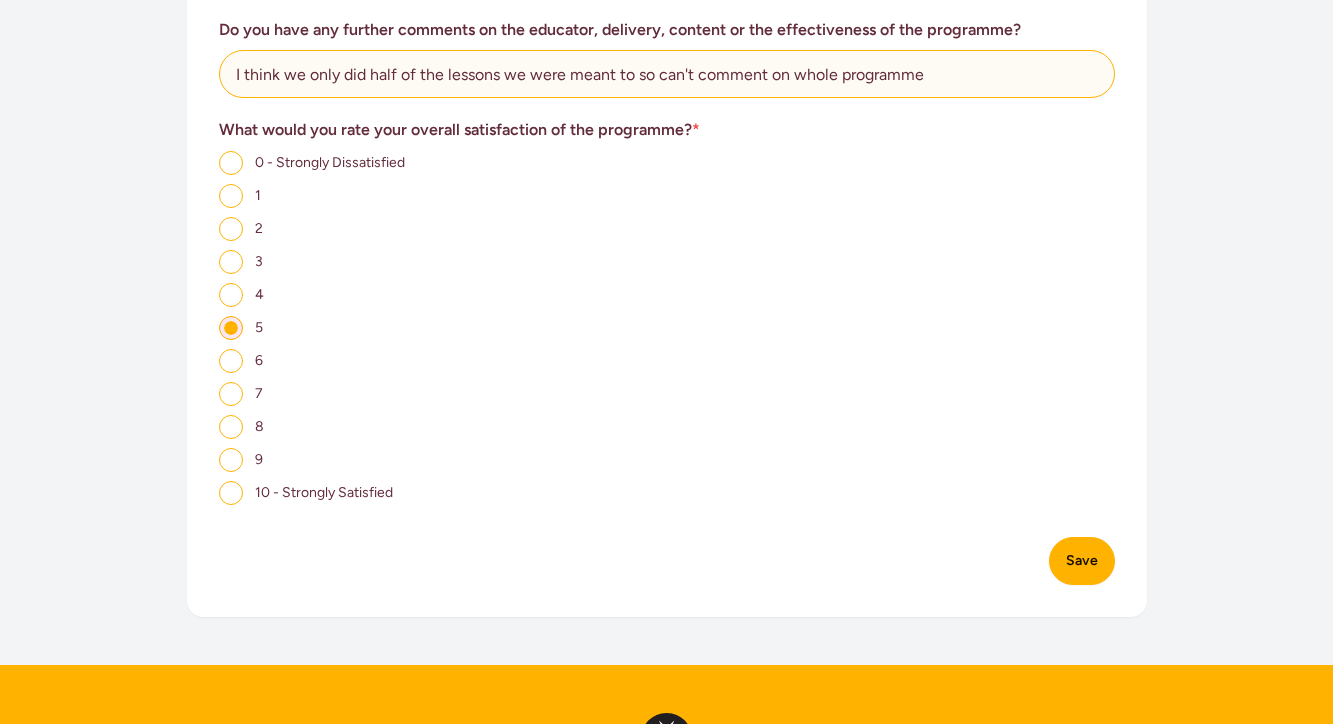 click on "6" 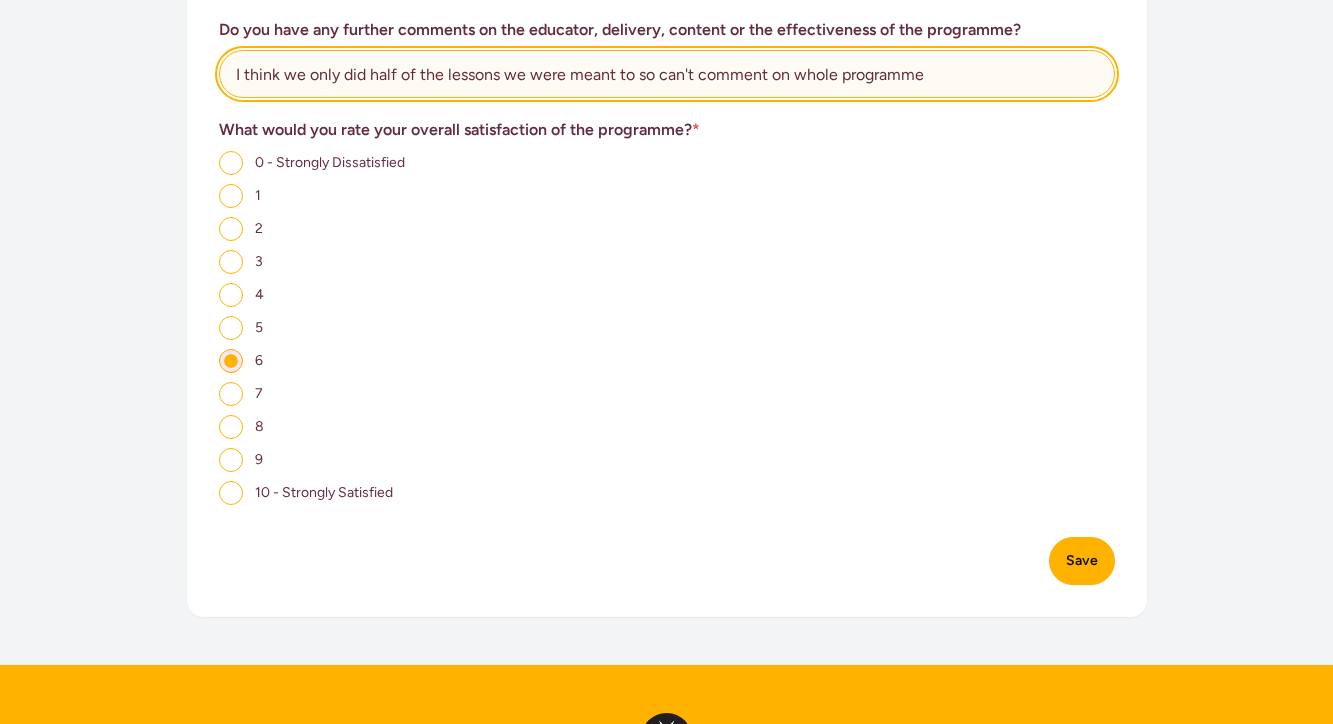 click on "I think we only did half of the lessons we were meant to so can't comment on whole programme" 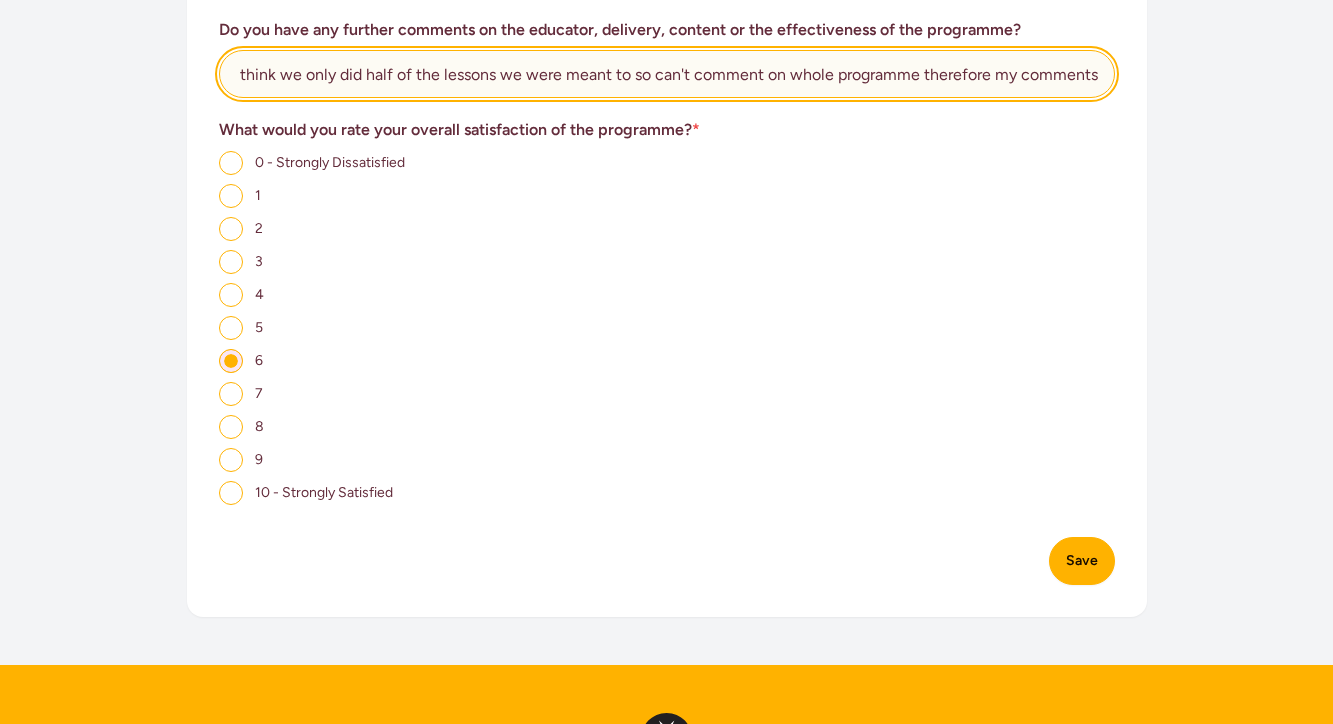 scroll, scrollTop: 0, scrollLeft: 0, axis: both 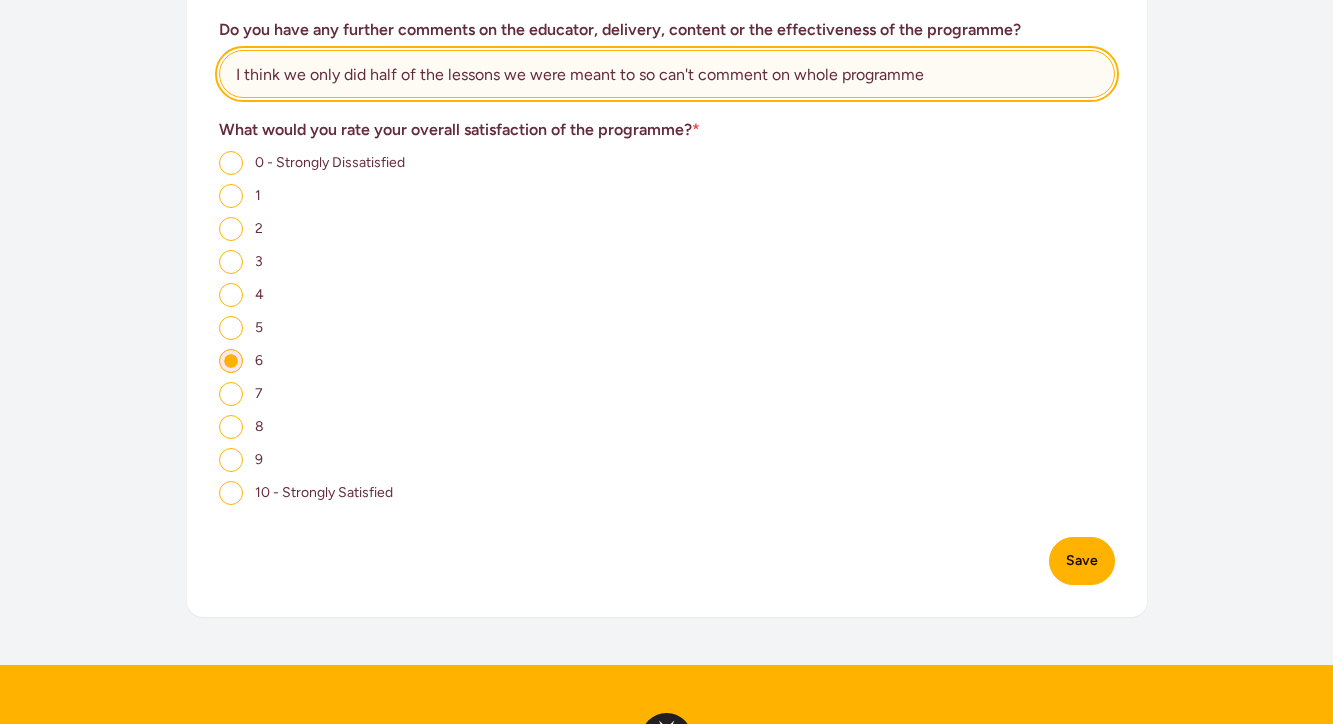 type on "I think we only did half of the lessons we were meant to so can't comment on whole programme" 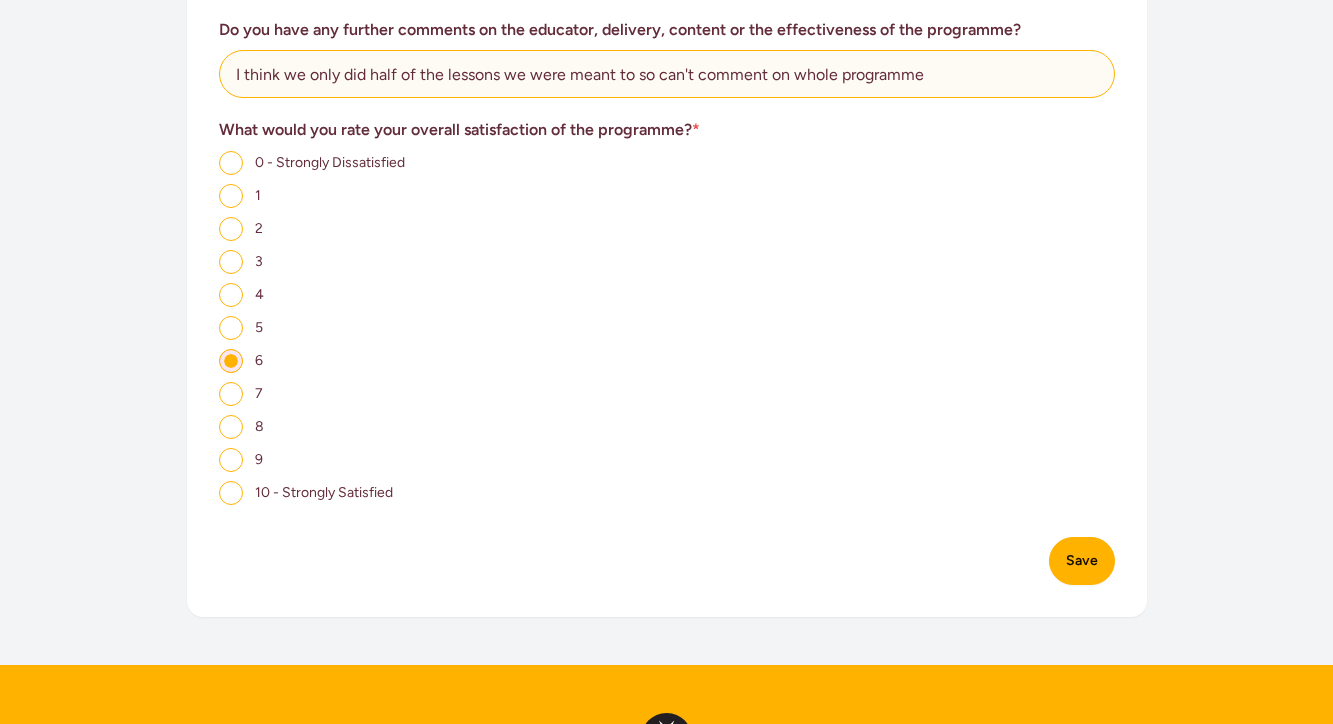 click on "Save" 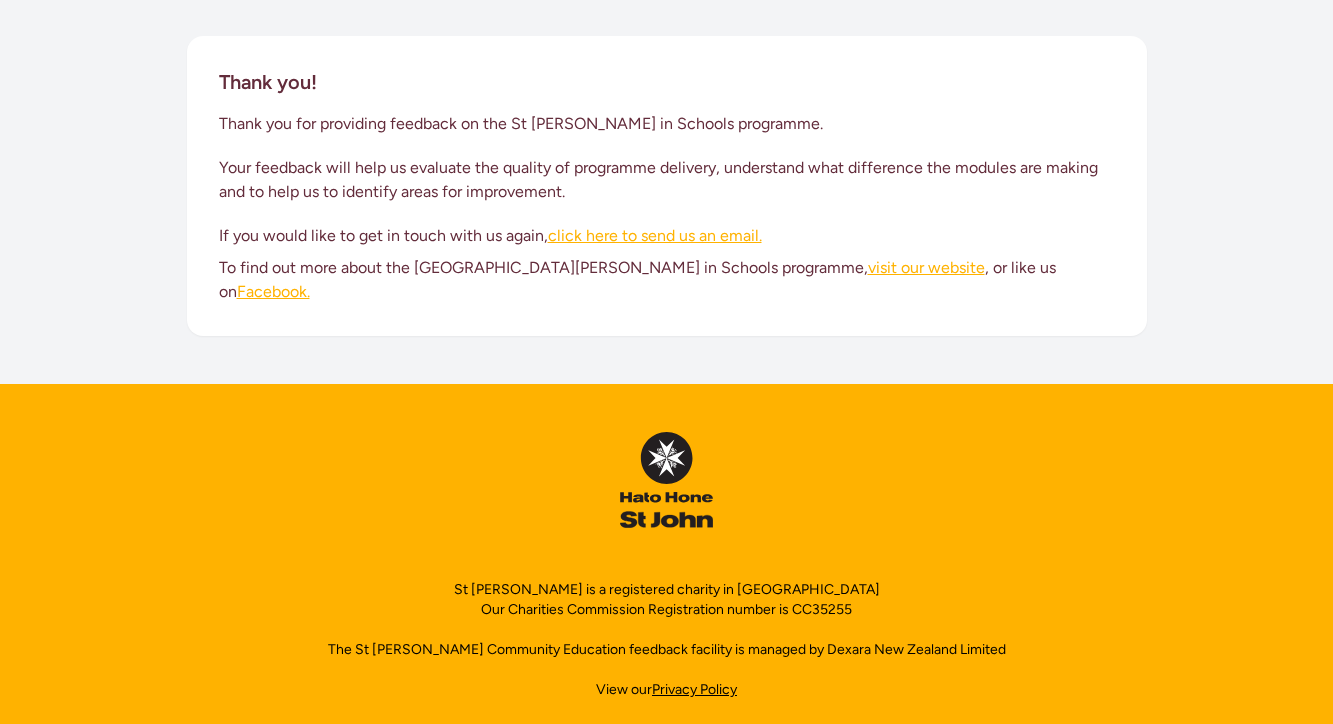 scroll, scrollTop: 0, scrollLeft: 0, axis: both 